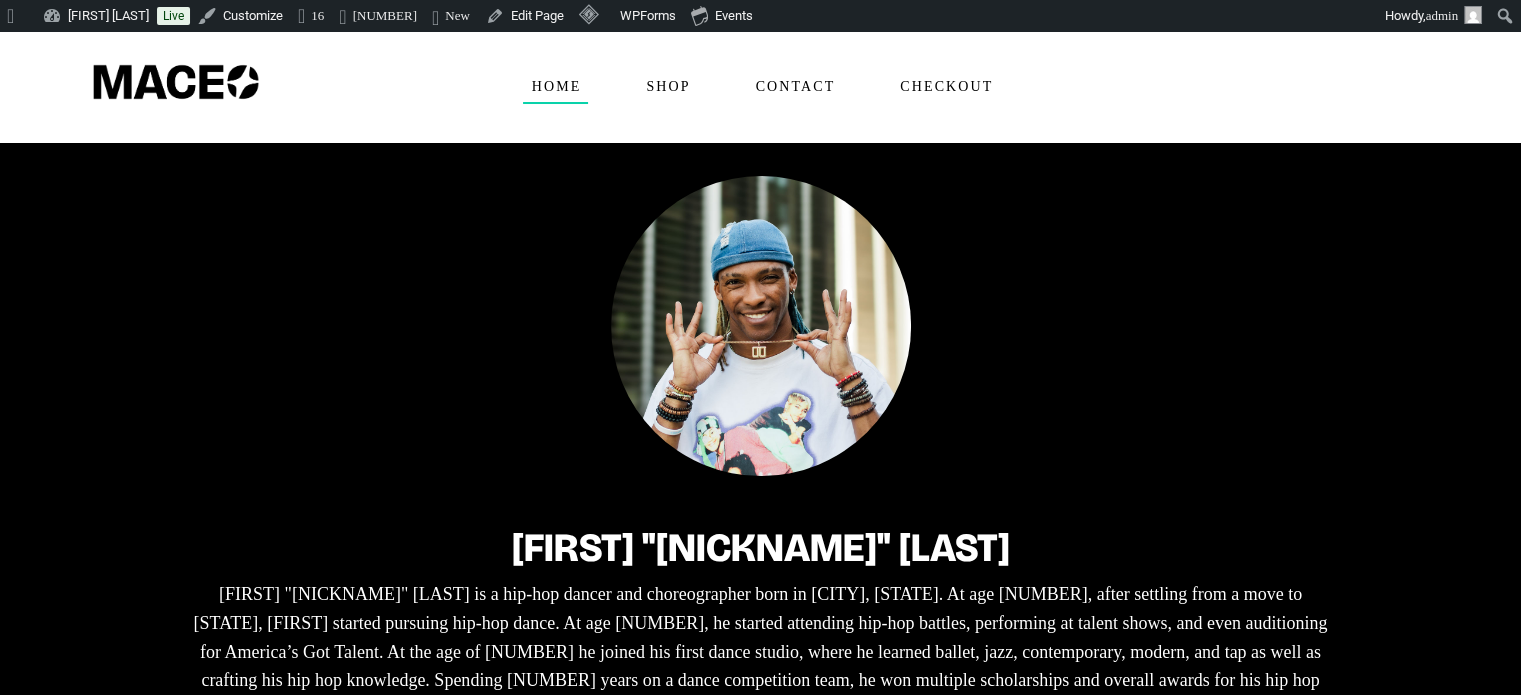 scroll, scrollTop: 0, scrollLeft: 0, axis: both 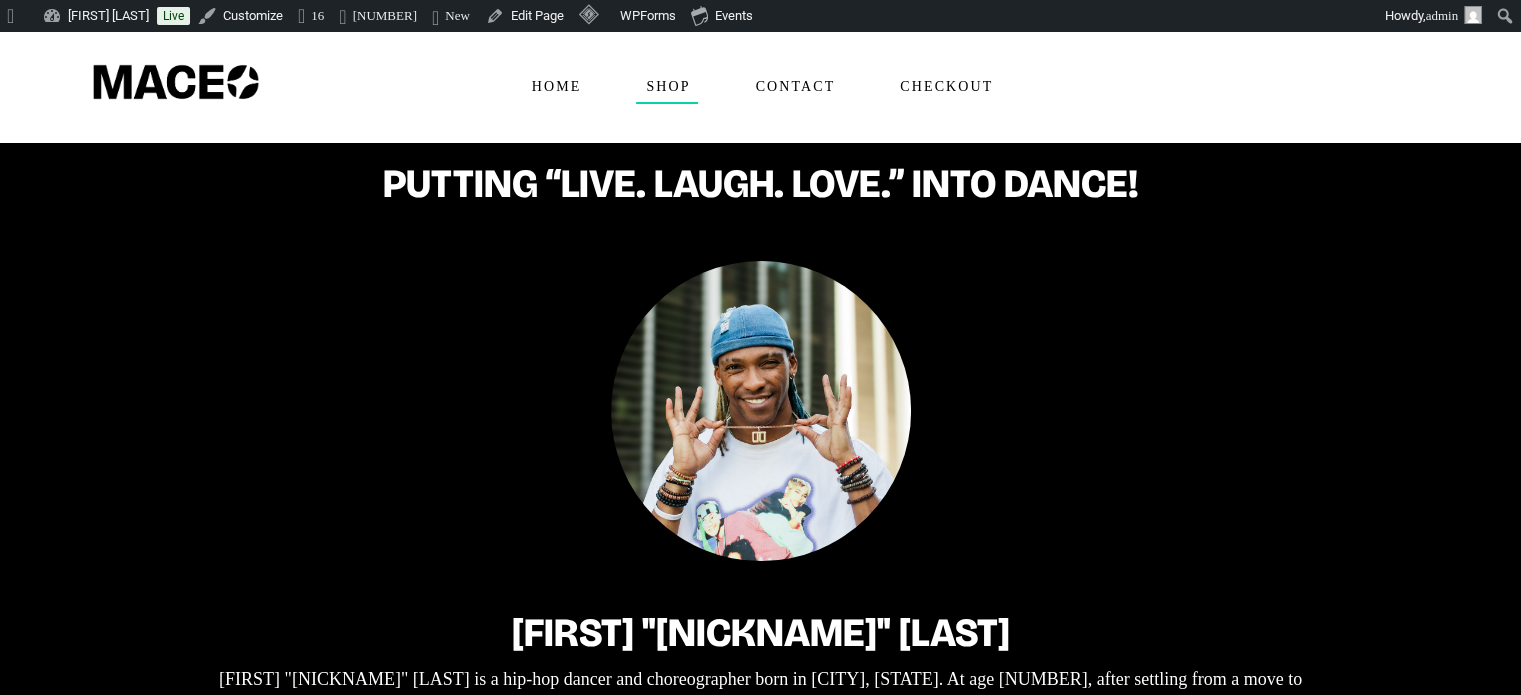 click on "Shop" at bounding box center [667, 87] 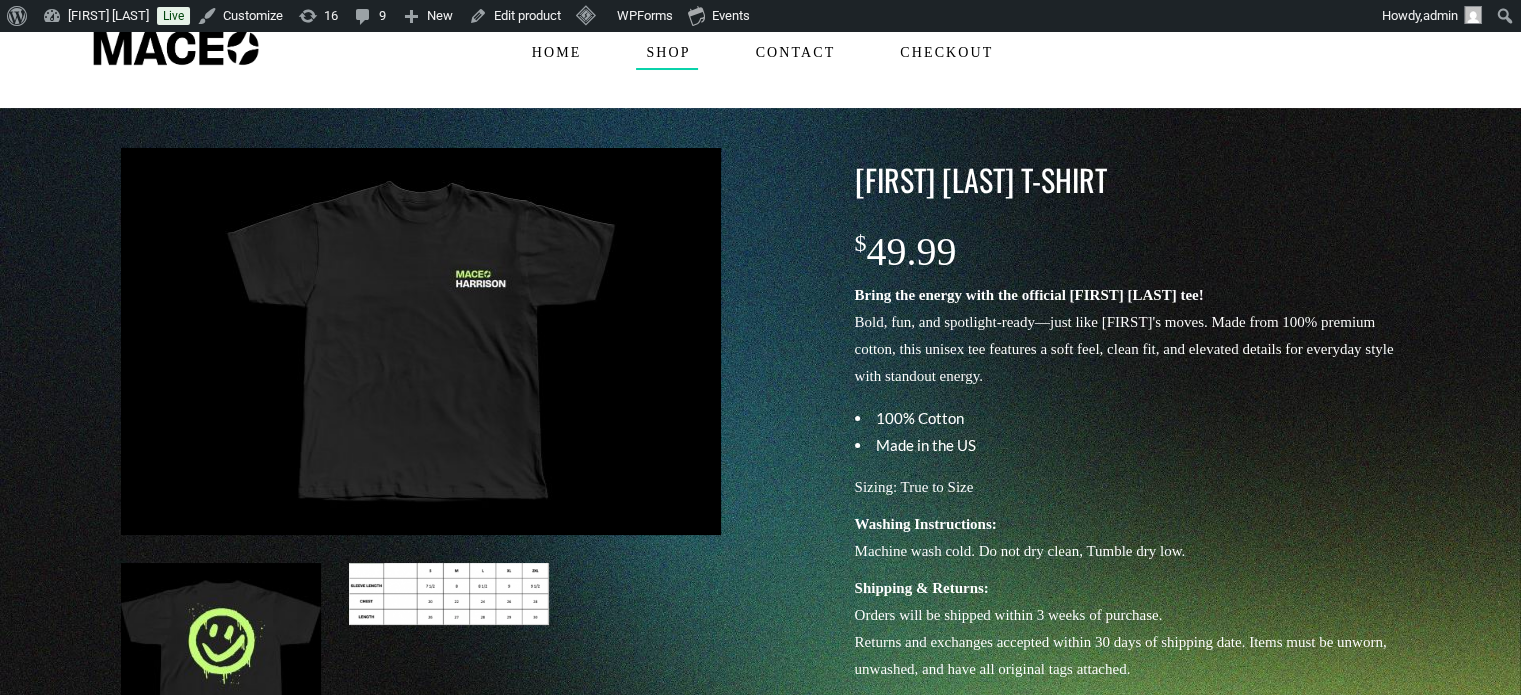 scroll, scrollTop: 0, scrollLeft: 0, axis: both 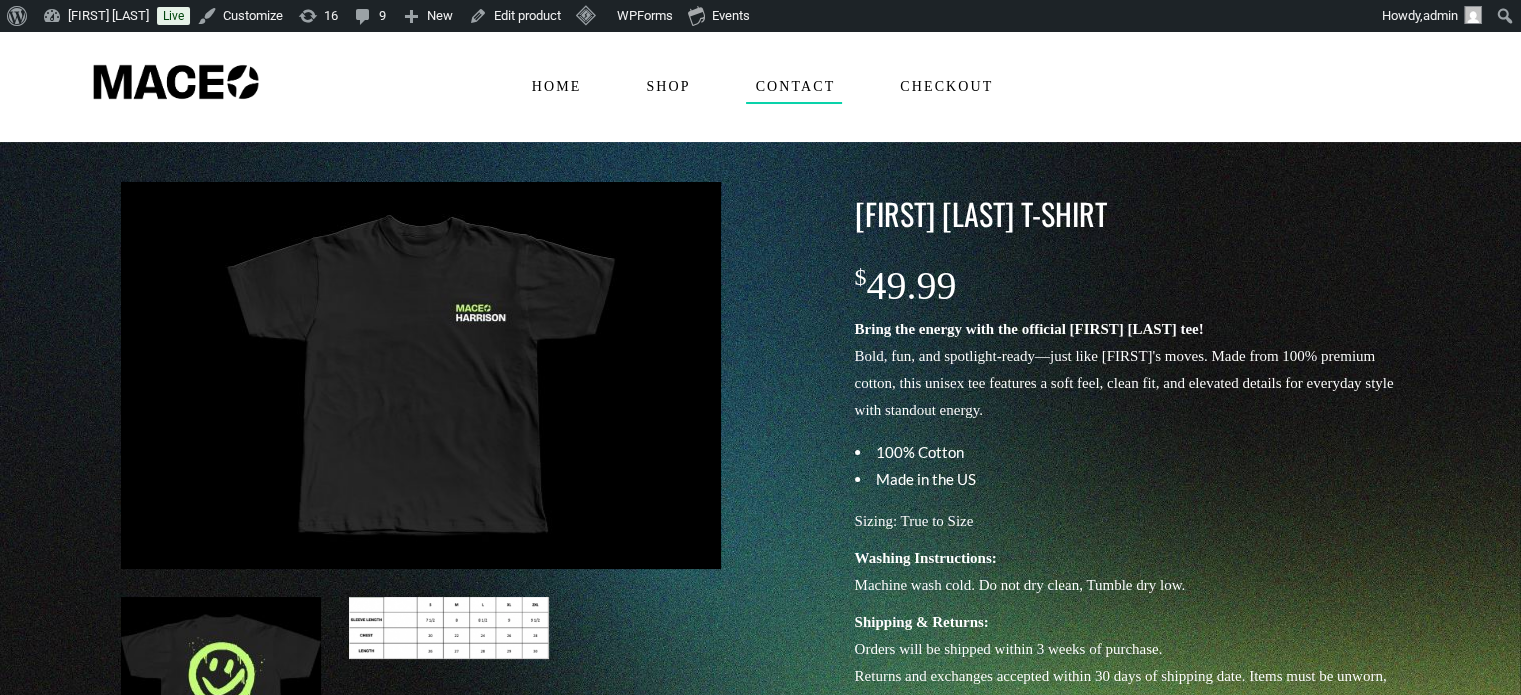 click on "Contact" at bounding box center [795, 87] 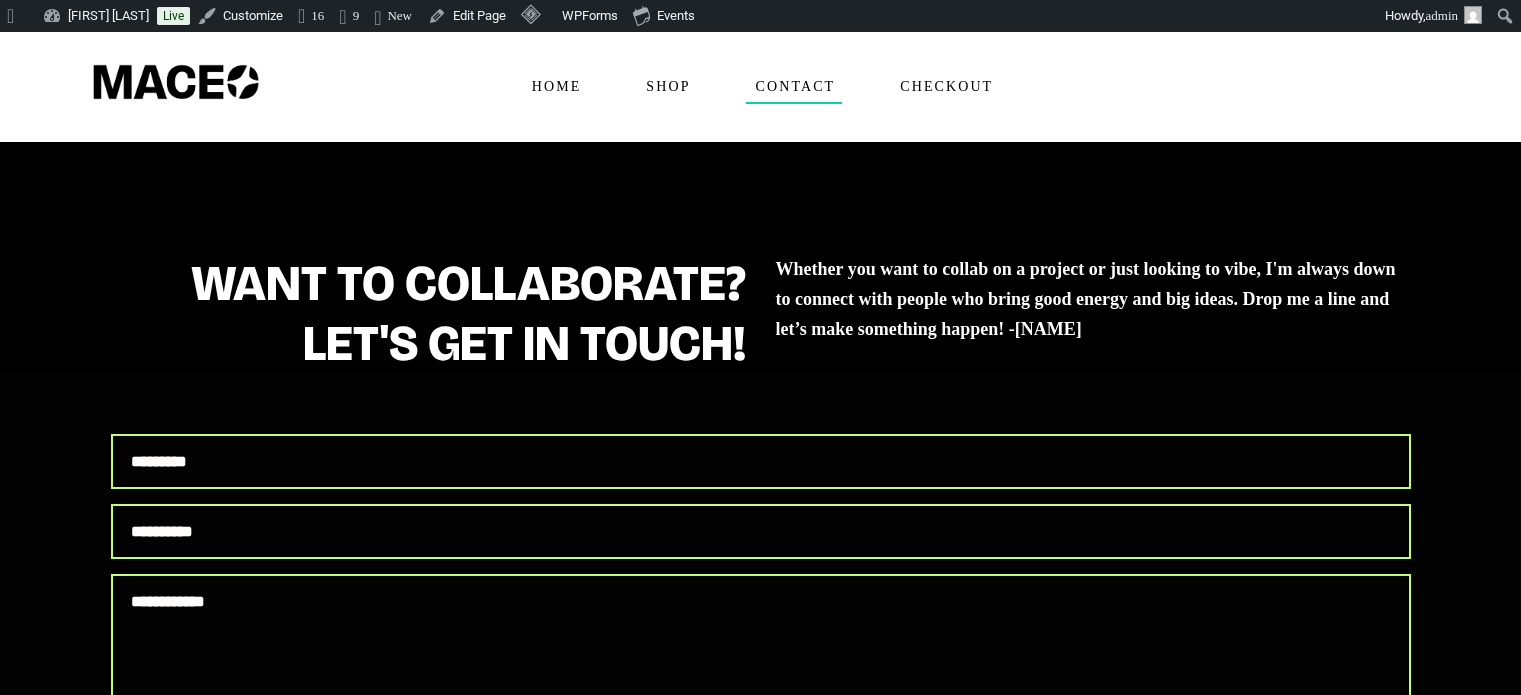 scroll, scrollTop: 0, scrollLeft: 0, axis: both 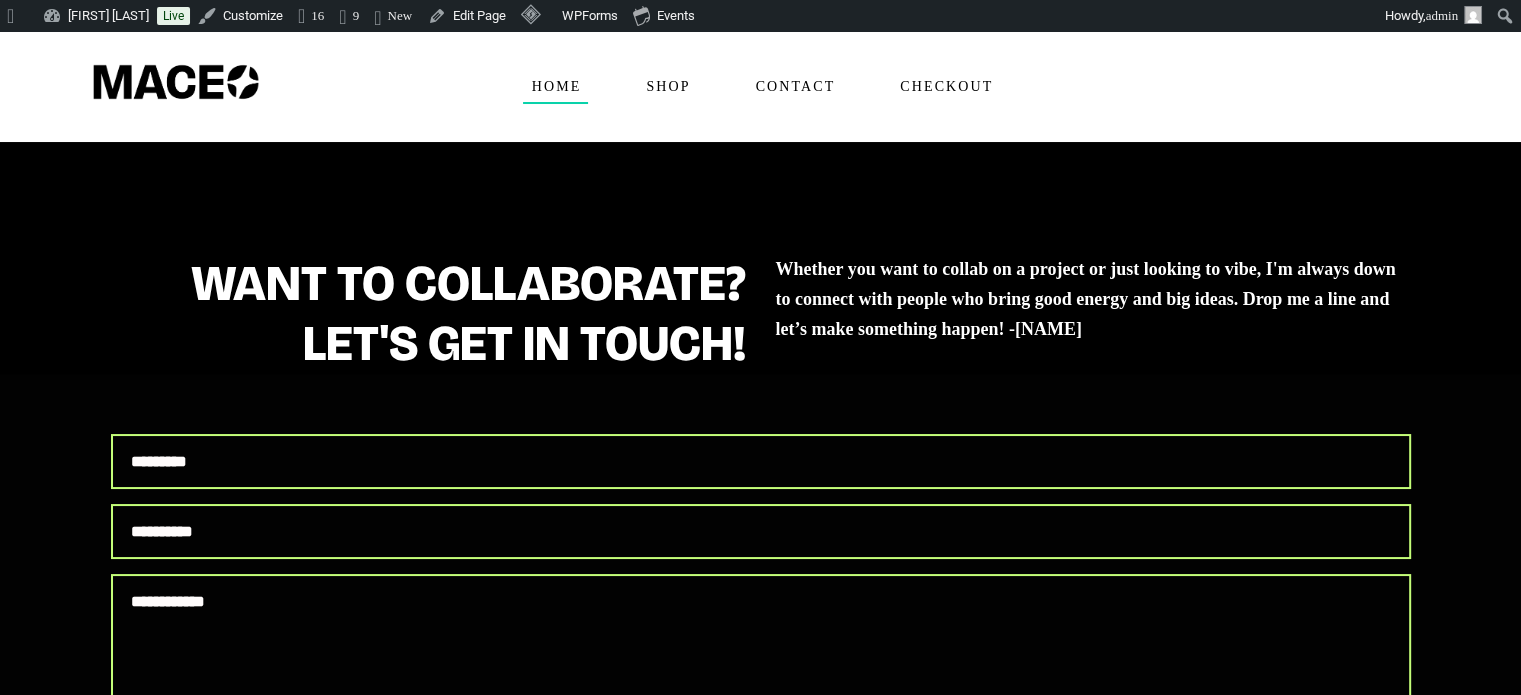 click on "Home" at bounding box center (556, 87) 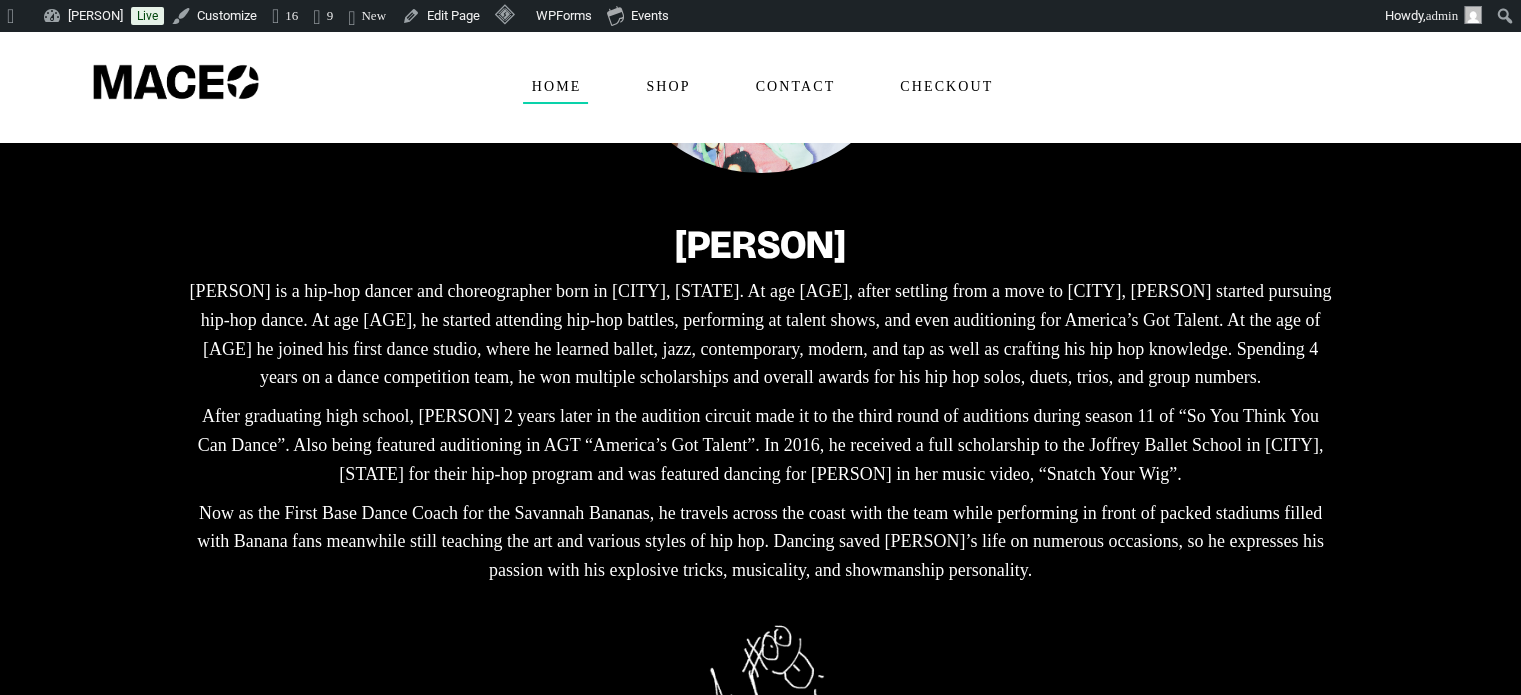 scroll, scrollTop: 400, scrollLeft: 0, axis: vertical 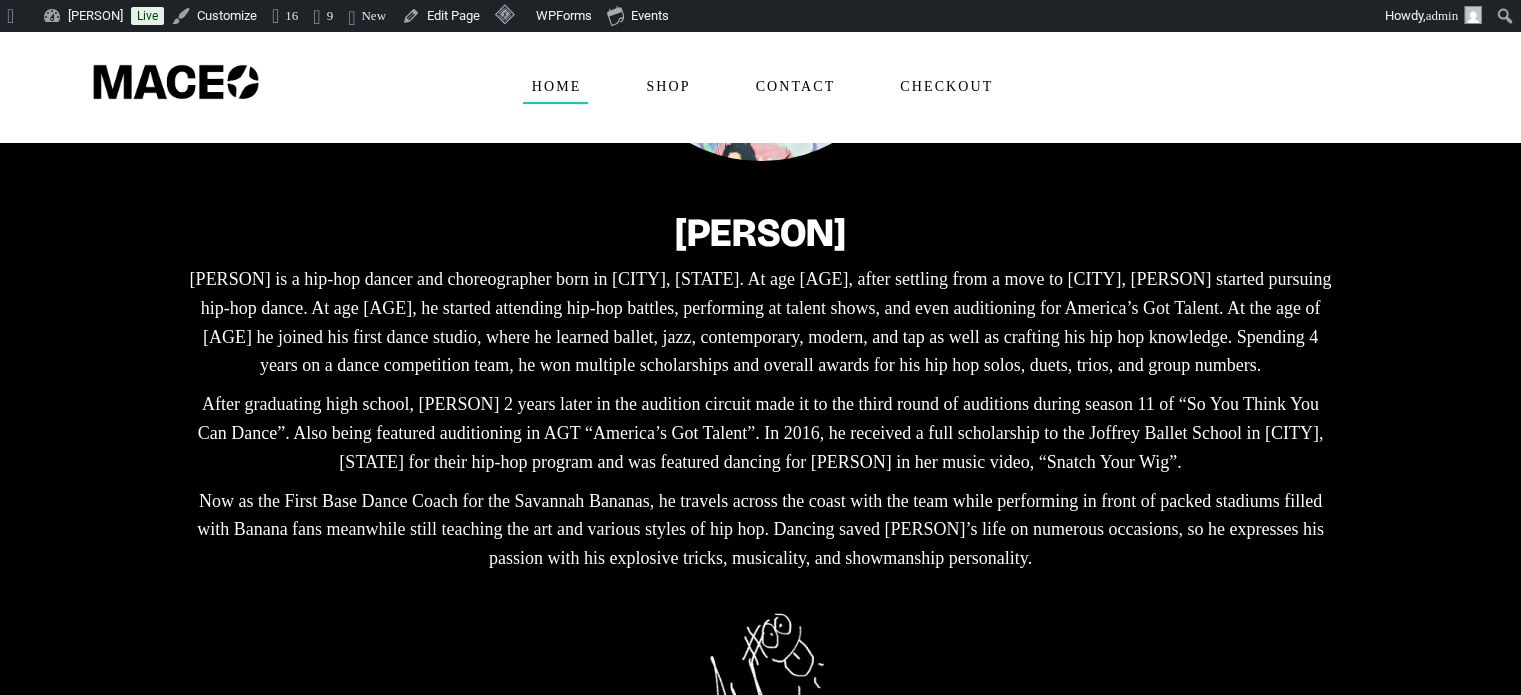 click on "Home" at bounding box center (556, 87) 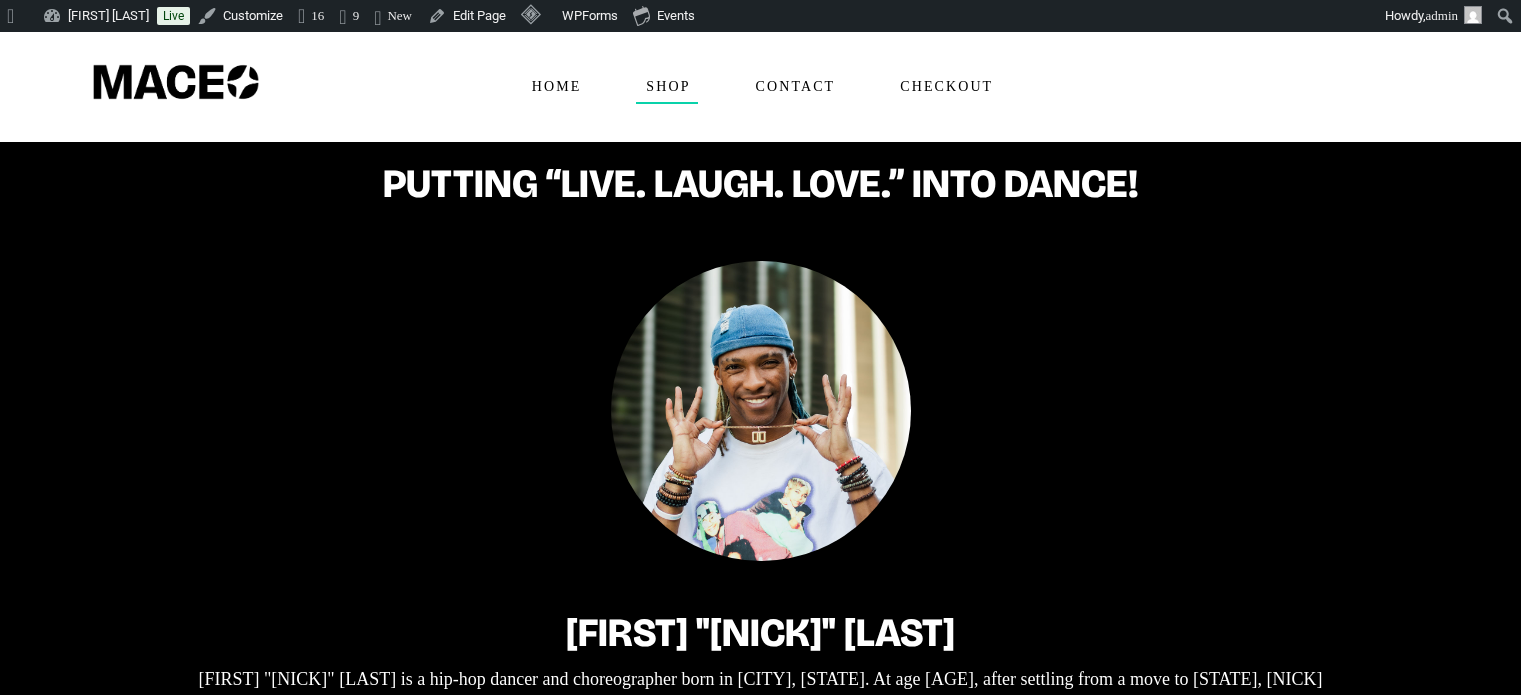 scroll, scrollTop: 0, scrollLeft: 0, axis: both 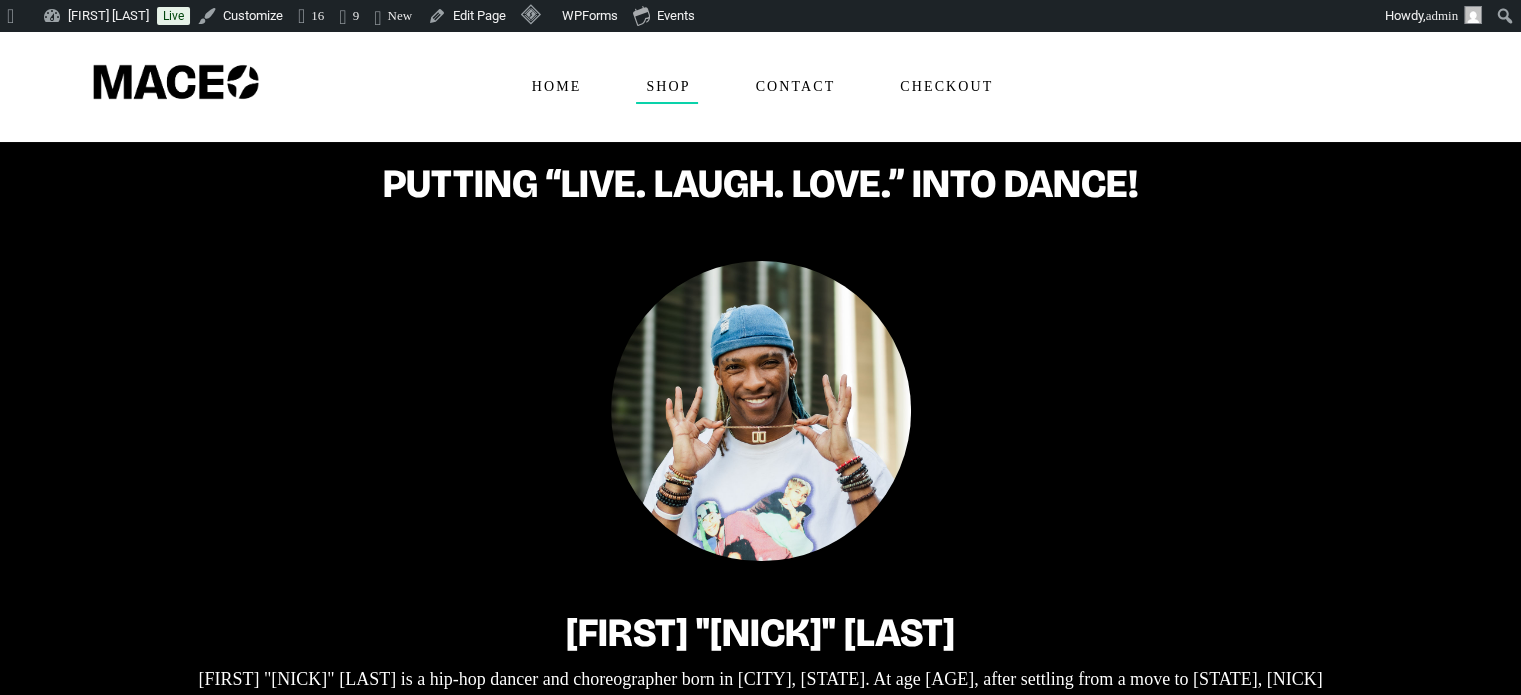 click on "Shop" at bounding box center (667, 87) 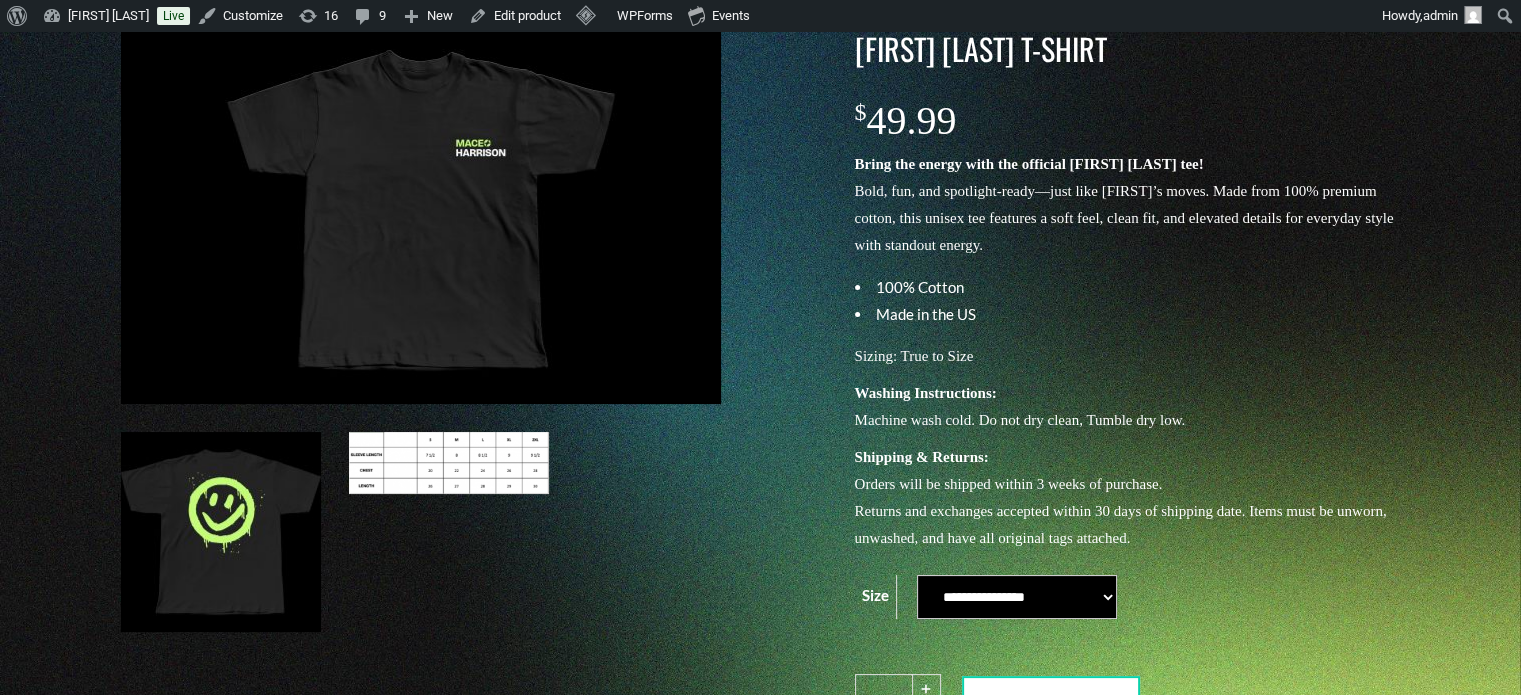 scroll, scrollTop: 0, scrollLeft: 0, axis: both 